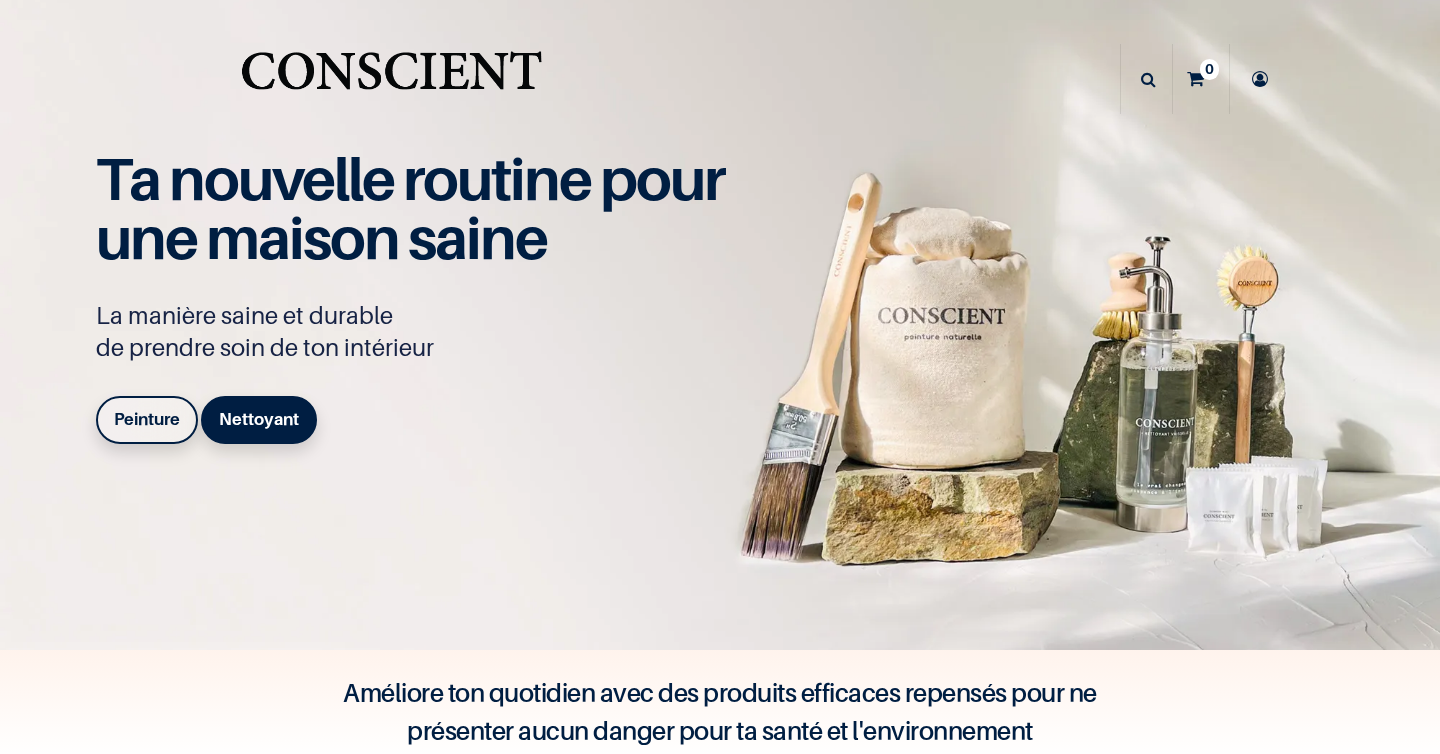 scroll, scrollTop: 0, scrollLeft: 0, axis: both 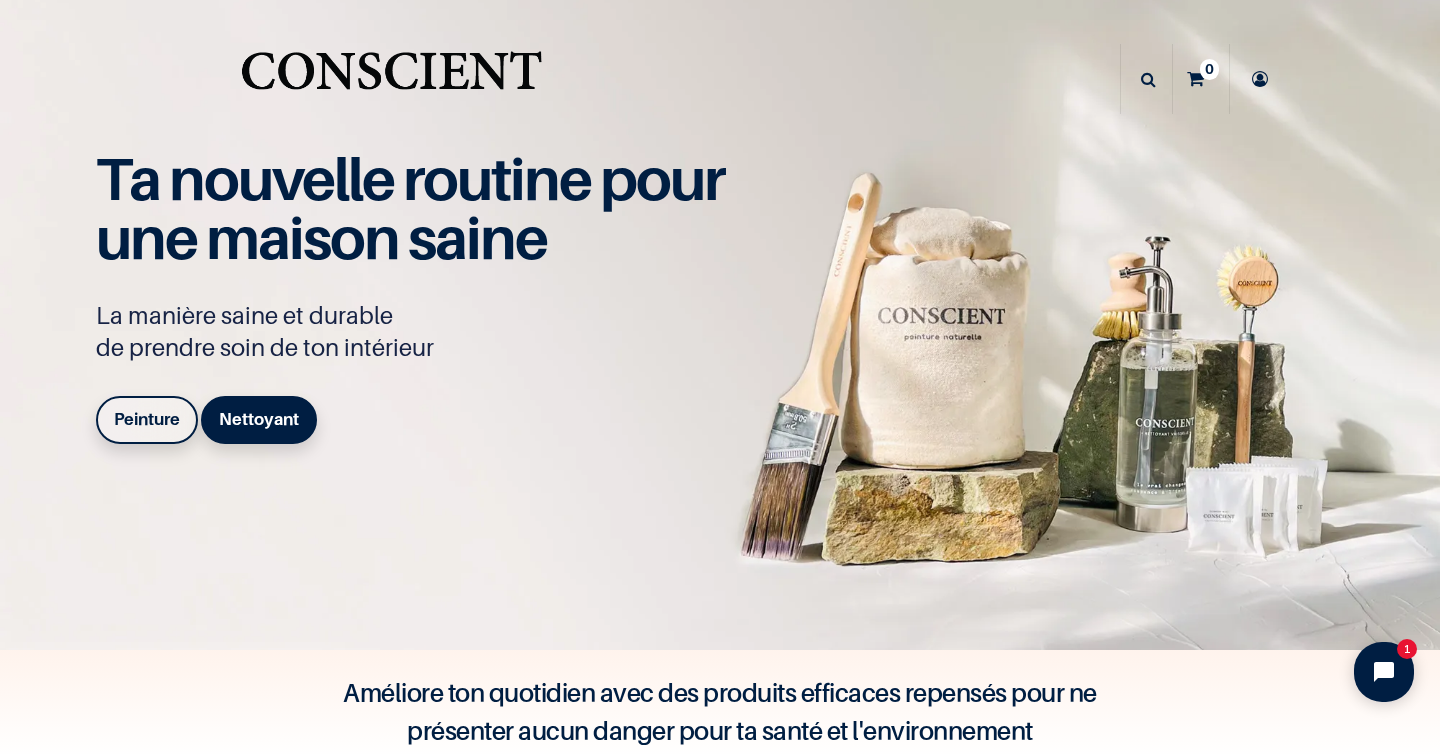 click on "Peinture" at bounding box center (147, 419) 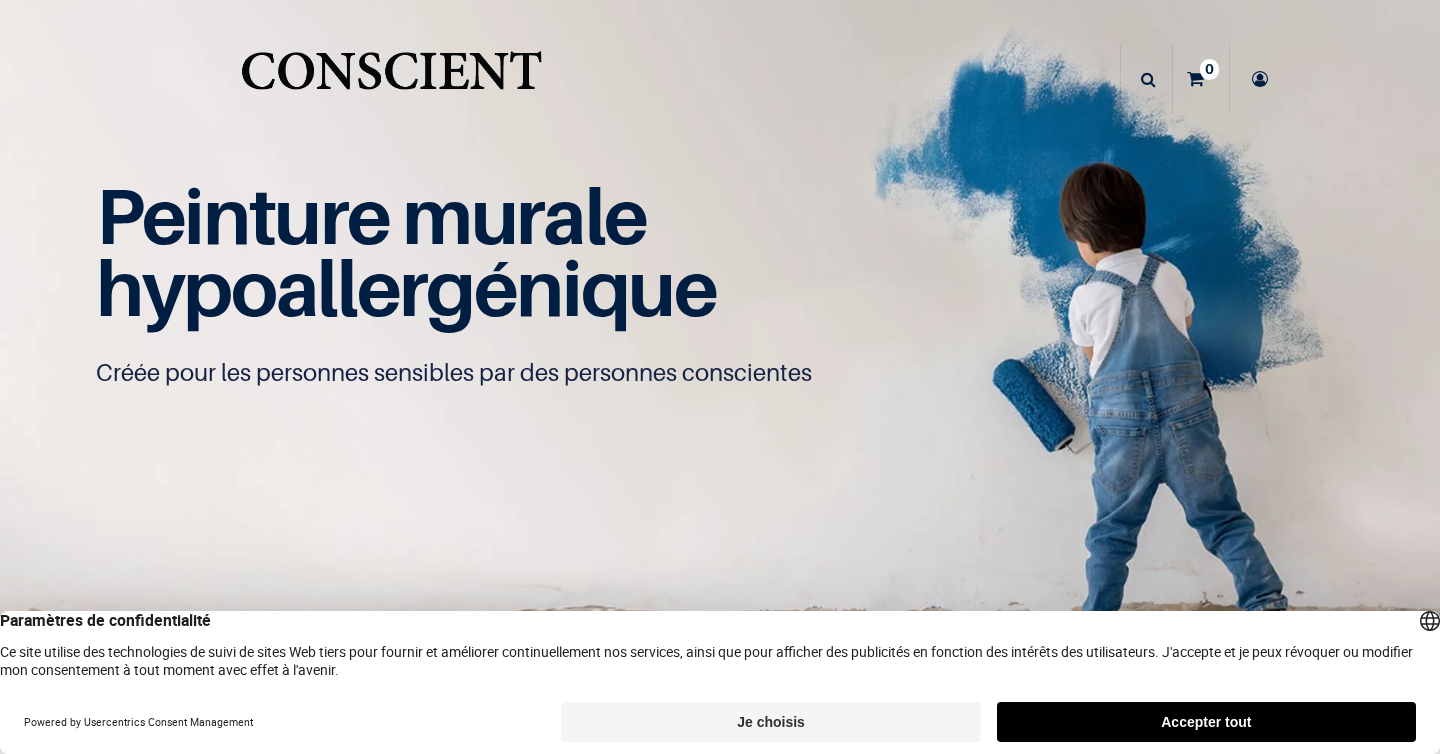 scroll, scrollTop: 0, scrollLeft: 0, axis: both 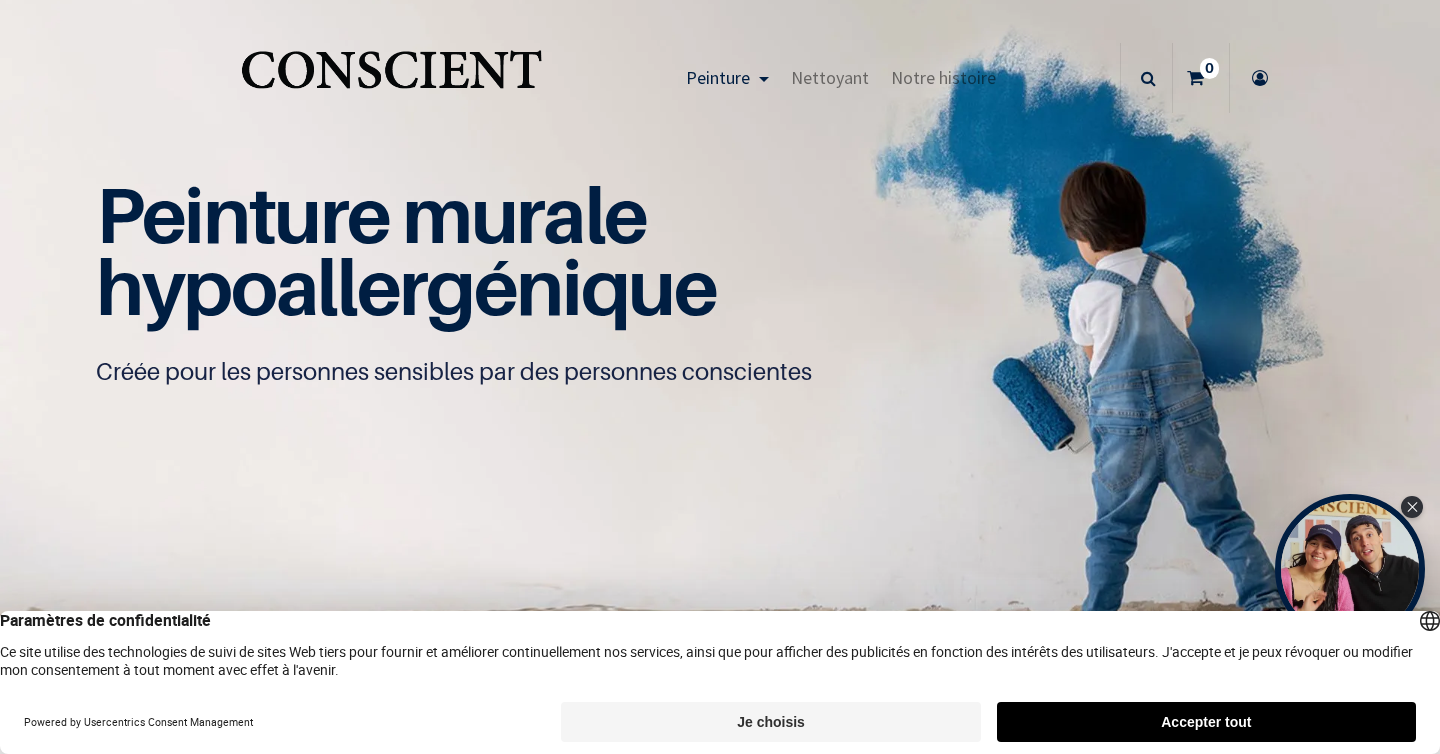 click on "Accepter tout" at bounding box center (1206, 722) 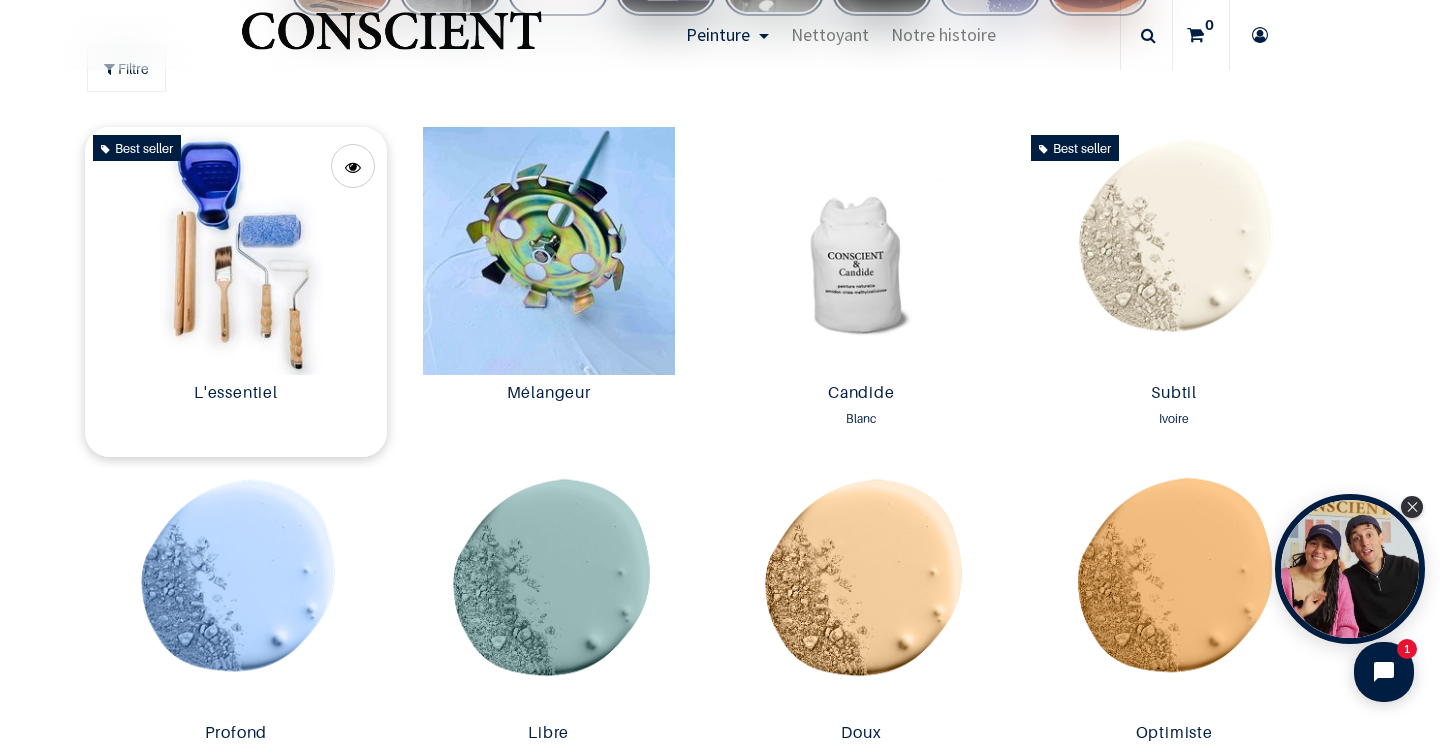 scroll, scrollTop: 1075, scrollLeft: 0, axis: vertical 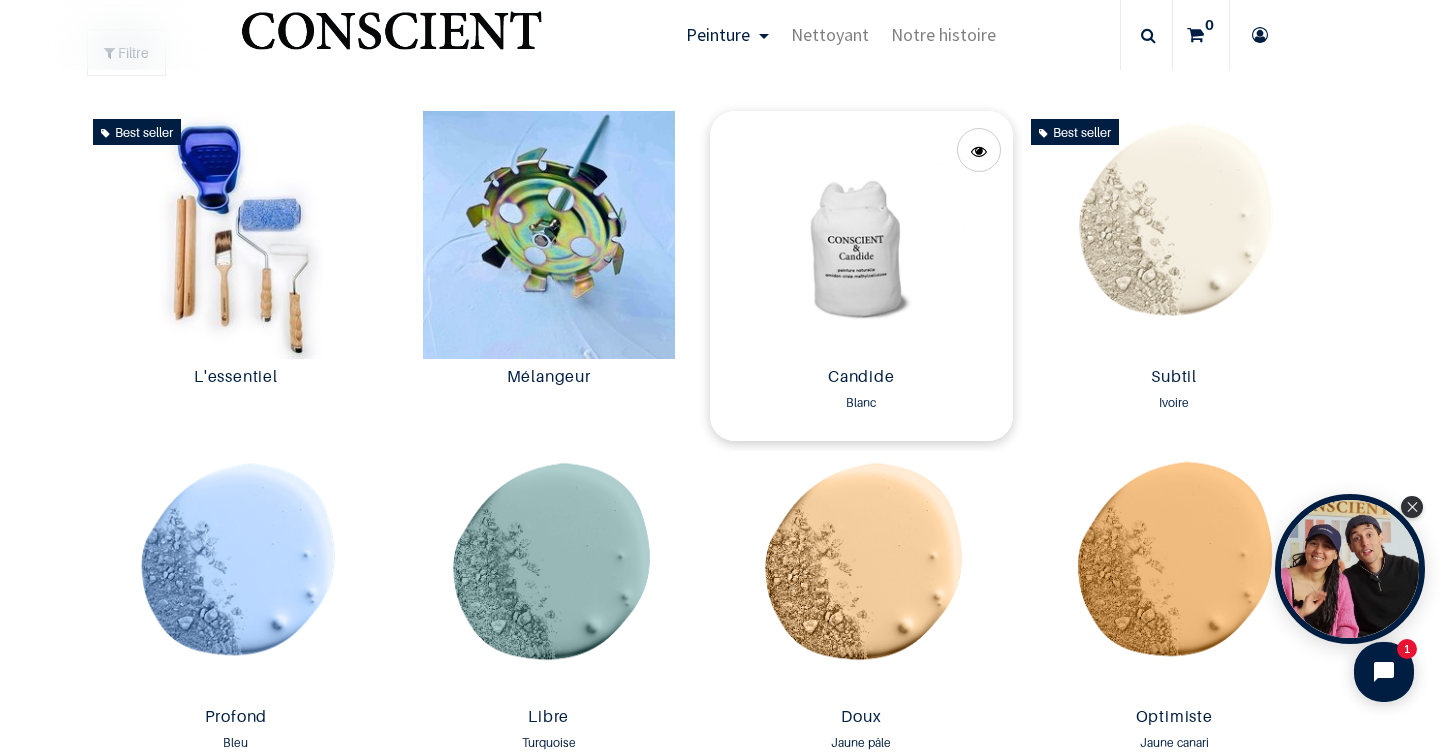 click at bounding box center [861, 235] 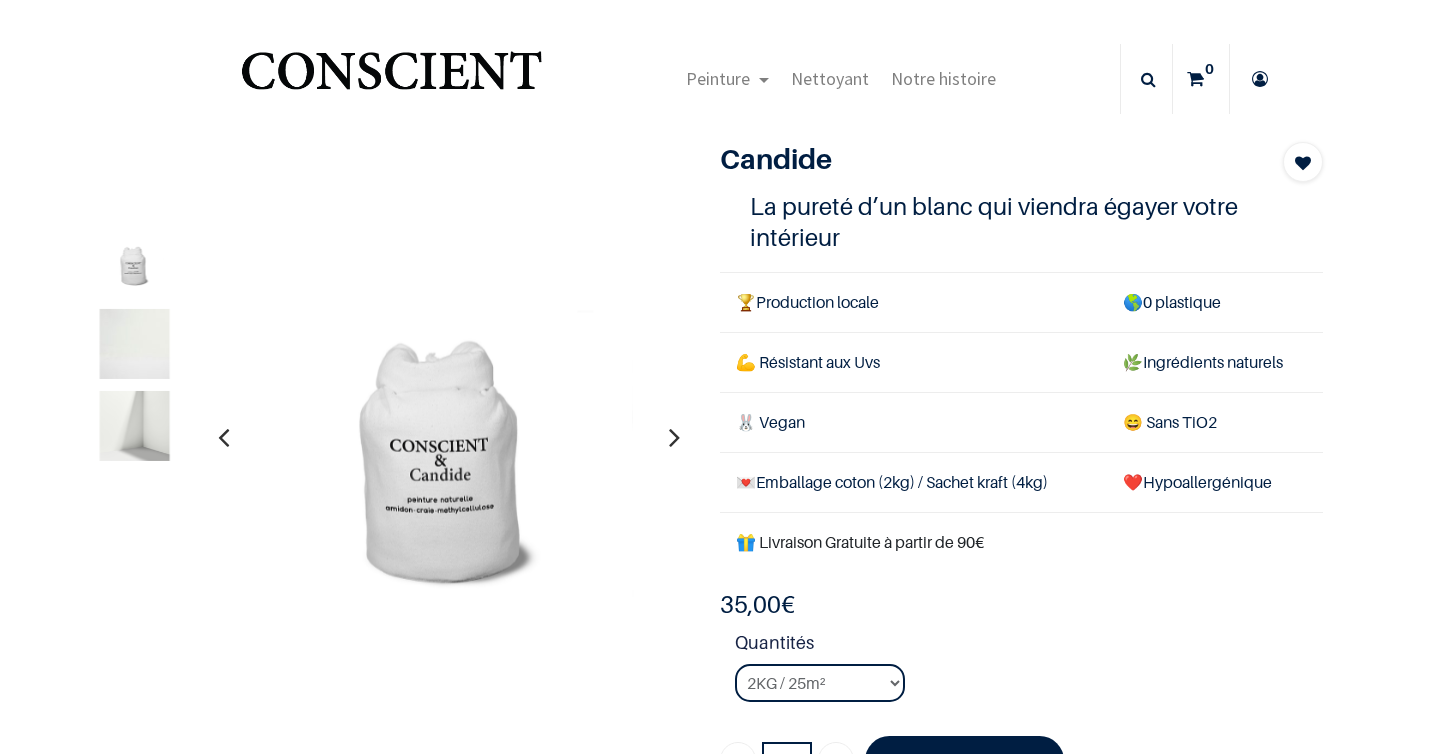 scroll, scrollTop: 0, scrollLeft: 0, axis: both 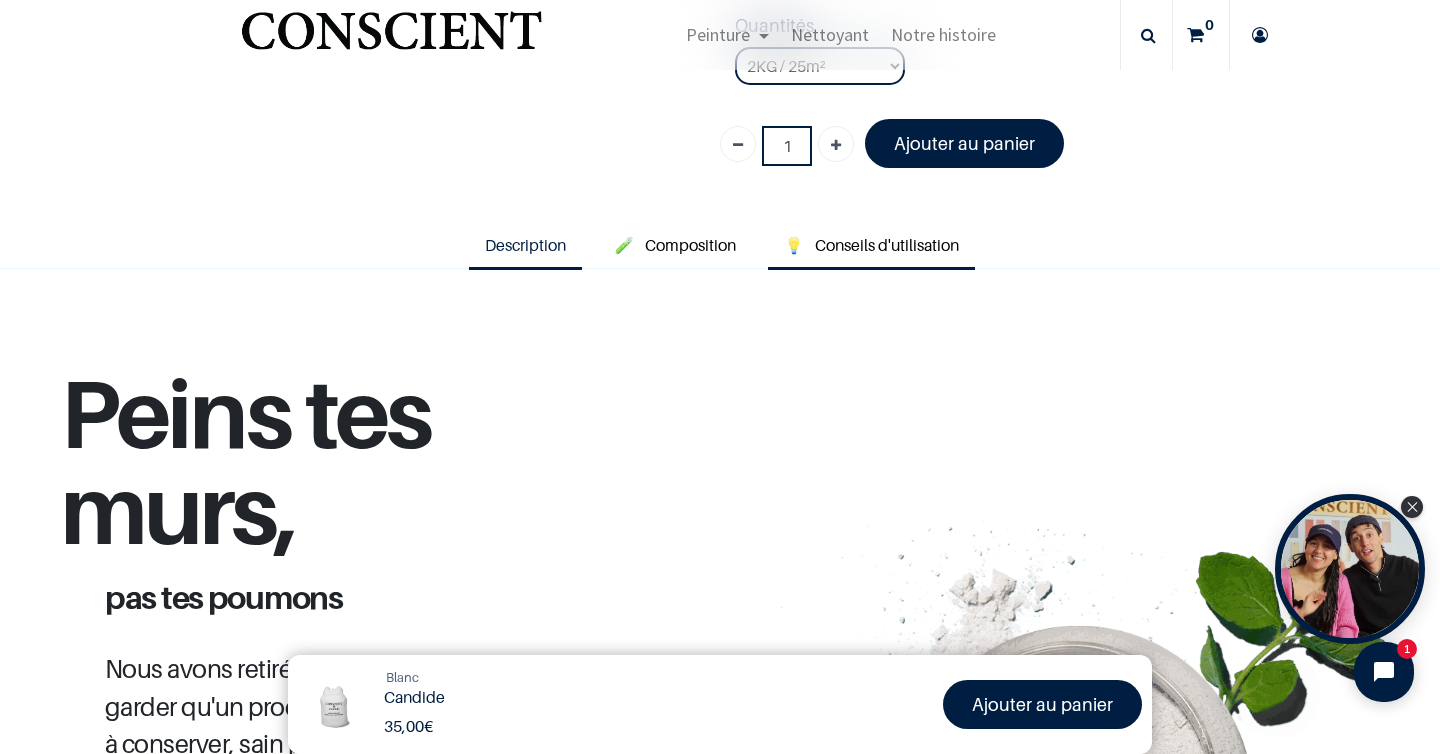 click on "Conseils d'utilisation" at bounding box center (887, 245) 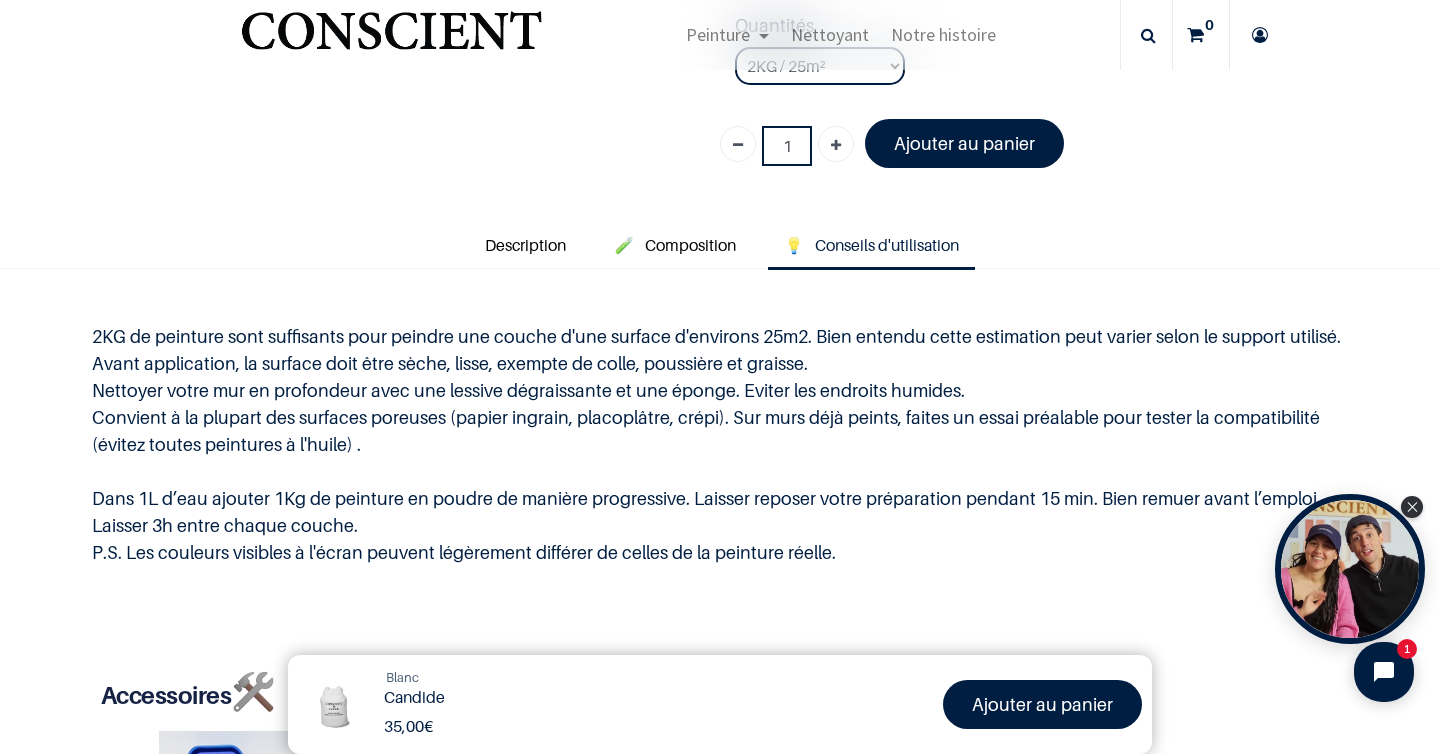 click on "2KG de peinture sont suffisants pour peindre une couche d'une surface d'environs 25m2. Bien entendu cette estimation peut varier selon le support utilisé.
Avant application, la surface doit être sèche, lisse, exempte de colle, poussière et graisse.
Nettoyer votre mur en profondeur avec une lessive dégraissante et une éponge. Eviter les endroits humides.
Convient à la plupart des surfaces poreuses (papier ingrain, placoplâtre, crépi). Sur murs déjà peints, faites un essai préalable pour tester la compatibilité (évitez toutes peintures à l'huile) .
Dans 1L d’eau ajouter 1Kg de peinture en poudre de manière progressive. Laisser reposer votre préparation pendant 15 min. Bien remuer avant l’emploi. Laisser 3h entre chaque couche.
P.S. Les couleurs visibles à l'écran peuvent légèrement différer de celles de la peinture réelle." at bounding box center (720, 444) 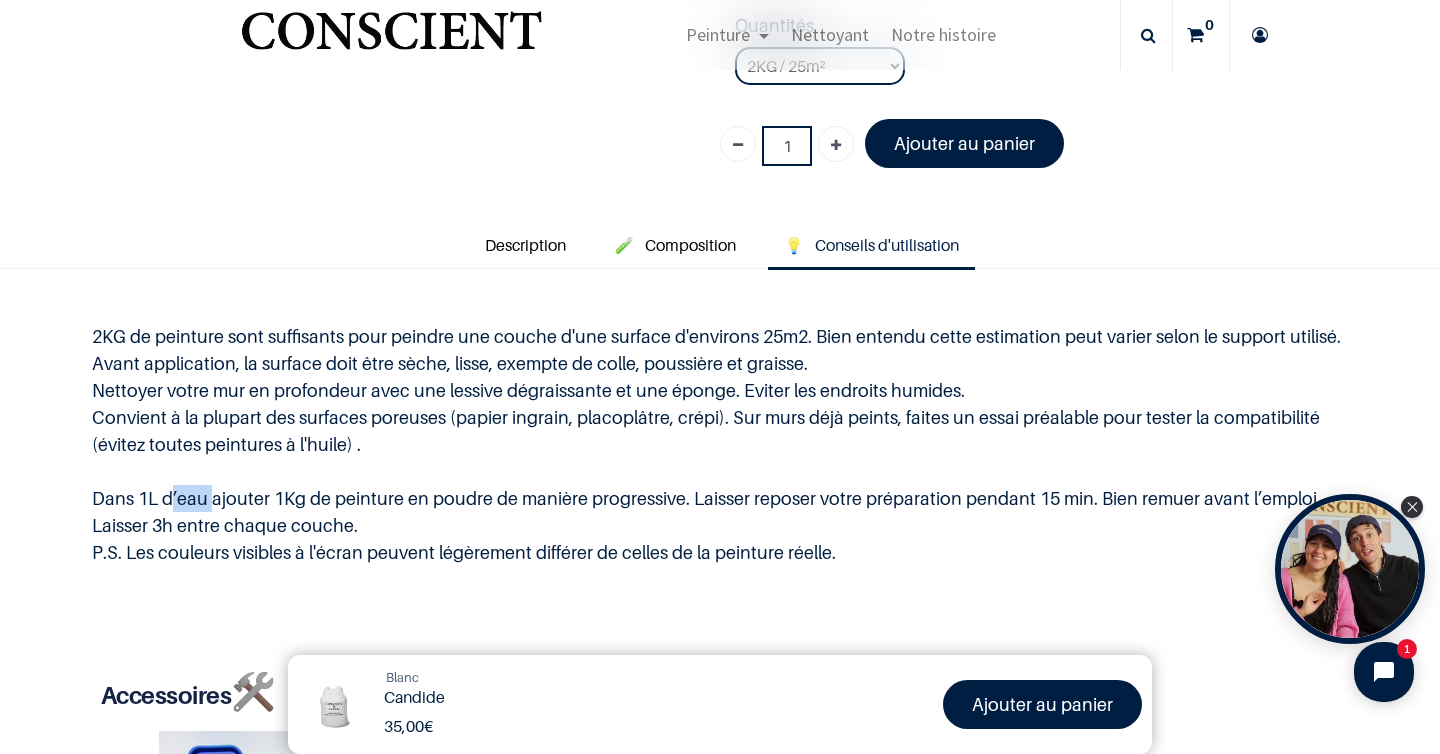 click on "2KG de peinture sont suffisants pour peindre une couche d'une surface d'environs 25m2. Bien entendu cette estimation peut varier selon le support utilisé.
Avant application, la surface doit être sèche, lisse, exempte de colle, poussière et graisse.
Nettoyer votre mur en profondeur avec une lessive dégraissante et une éponge. Eviter les endroits humides.
Convient à la plupart des surfaces poreuses (papier ingrain, placoplâtre, crépi). Sur murs déjà peints, faites un essai préalable pour tester la compatibilité (évitez toutes peintures à l'huile) .
Dans 1L d’eau ajouter 1Kg de peinture en poudre de manière progressive. Laisser reposer votre préparation pendant 15 min. Bien remuer avant l’emploi. Laisser 3h entre chaque couche.
P.S. Les couleurs visibles à l'écran peuvent légèrement différer de celles de la peinture réelle." at bounding box center [720, 444] 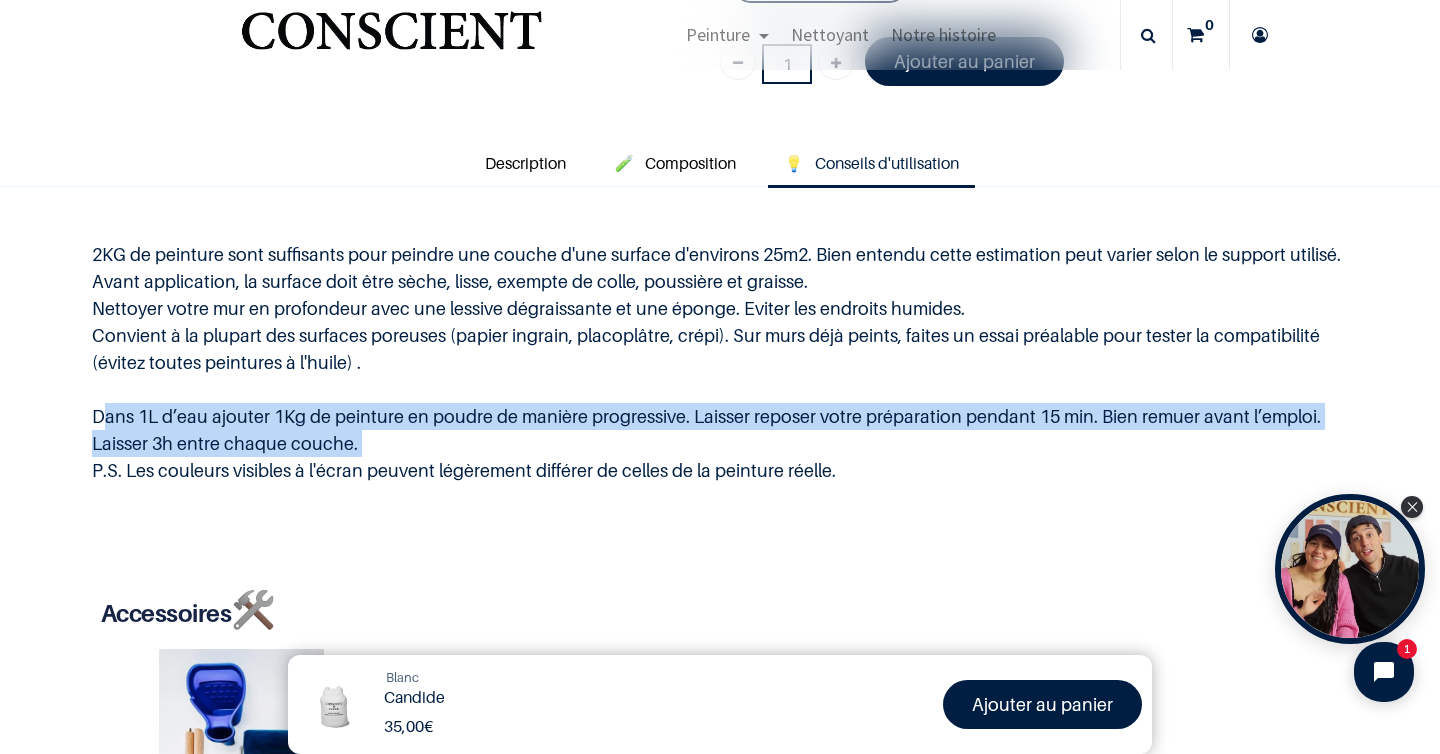 scroll, scrollTop: 590, scrollLeft: 0, axis: vertical 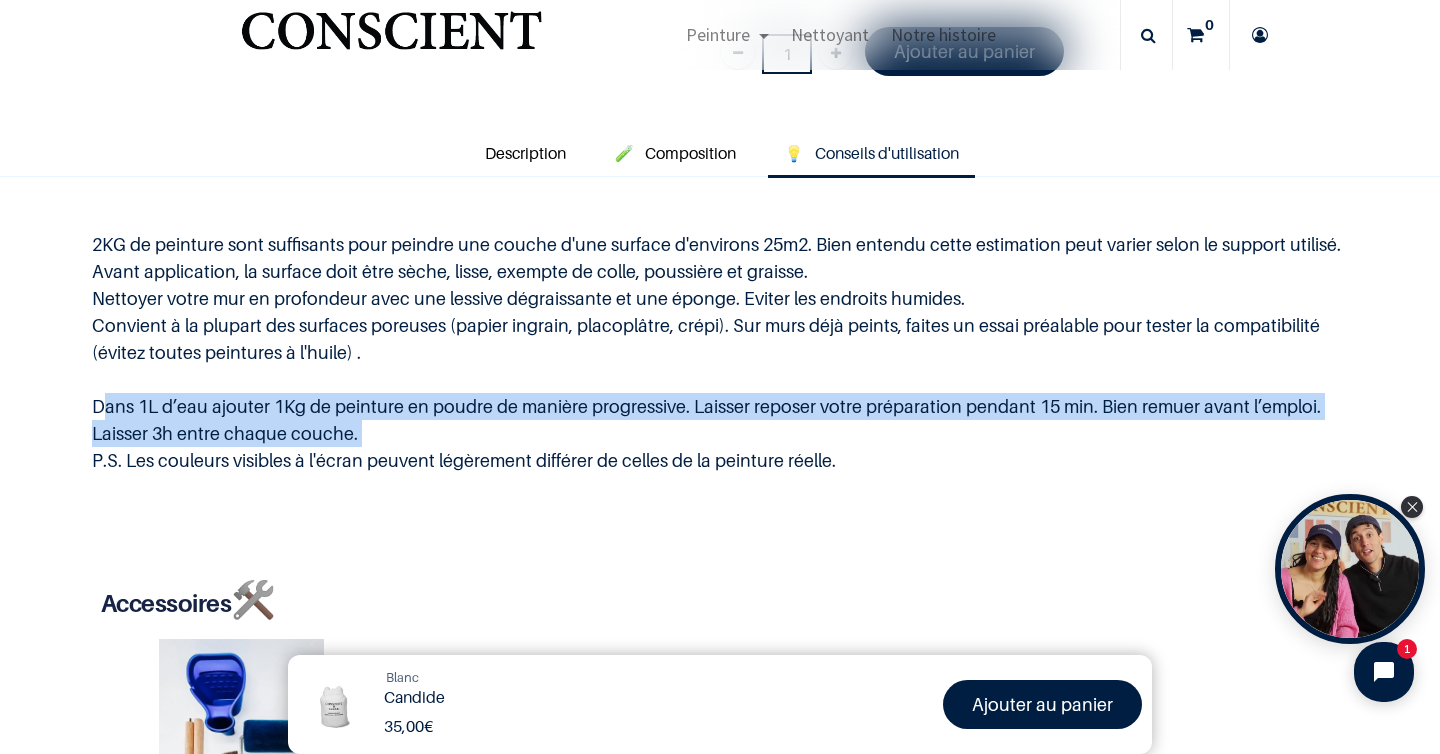 click on "2KG de peinture sont suffisants pour peindre une couche d'une surface d'environs 25m2. Bien entendu cette estimation peut varier selon le support utilisé.
Avant application, la surface doit être sèche, lisse, exempte de colle, poussière et graisse.
Nettoyer votre mur en profondeur avec une lessive dégraissante et une éponge. Eviter les endroits humides.
Convient à la plupart des surfaces poreuses (papier ingrain, placoplâtre, crépi). Sur murs déjà peints, faites un essai préalable pour tester la compatibilité (évitez toutes peintures à l'huile) .
Dans 1L d’eau ajouter 1Kg de peinture en poudre de manière progressive. Laisser reposer votre préparation pendant 15 min. Bien remuer avant l’emploi. Laisser 3h entre chaque couche.
P.S. Les couleurs visibles à l'écran peuvent légèrement différer de celles de la peinture réelle." at bounding box center [720, 352] 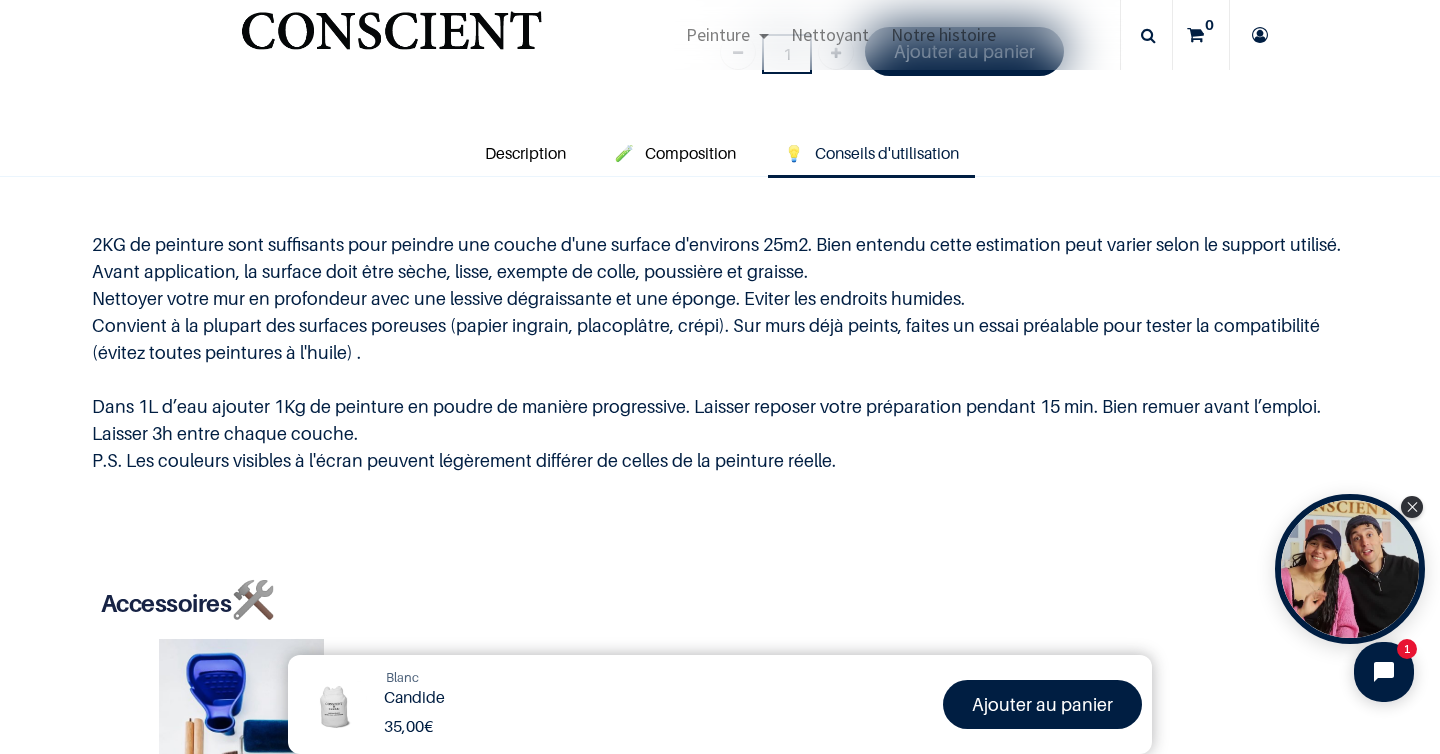 click on "2KG de peinture sont suffisants pour peindre une couche d'une surface d'environs 25m2. Bien entendu cette estimation peut varier selon le support utilisé.
Avant application, la surface doit être sèche, lisse, exempte de colle, poussière et graisse.
Nettoyer votre mur en profondeur avec une lessive dégraissante et une éponge. Eviter les endroits humides.
Convient à la plupart des surfaces poreuses (papier ingrain, placoplâtre, crépi). Sur murs déjà peints, faites un essai préalable pour tester la compatibilité (évitez toutes peintures à l'huile) .
Dans 1L d’eau ajouter 1Kg de peinture en poudre de manière progressive. Laisser reposer votre préparation pendant 15 min. Bien remuer avant l’emploi. Laisser 3h entre chaque couche.
P.S. Les couleurs visibles à l'écran peuvent légèrement différer de celles de la peinture réelle." at bounding box center [720, 352] 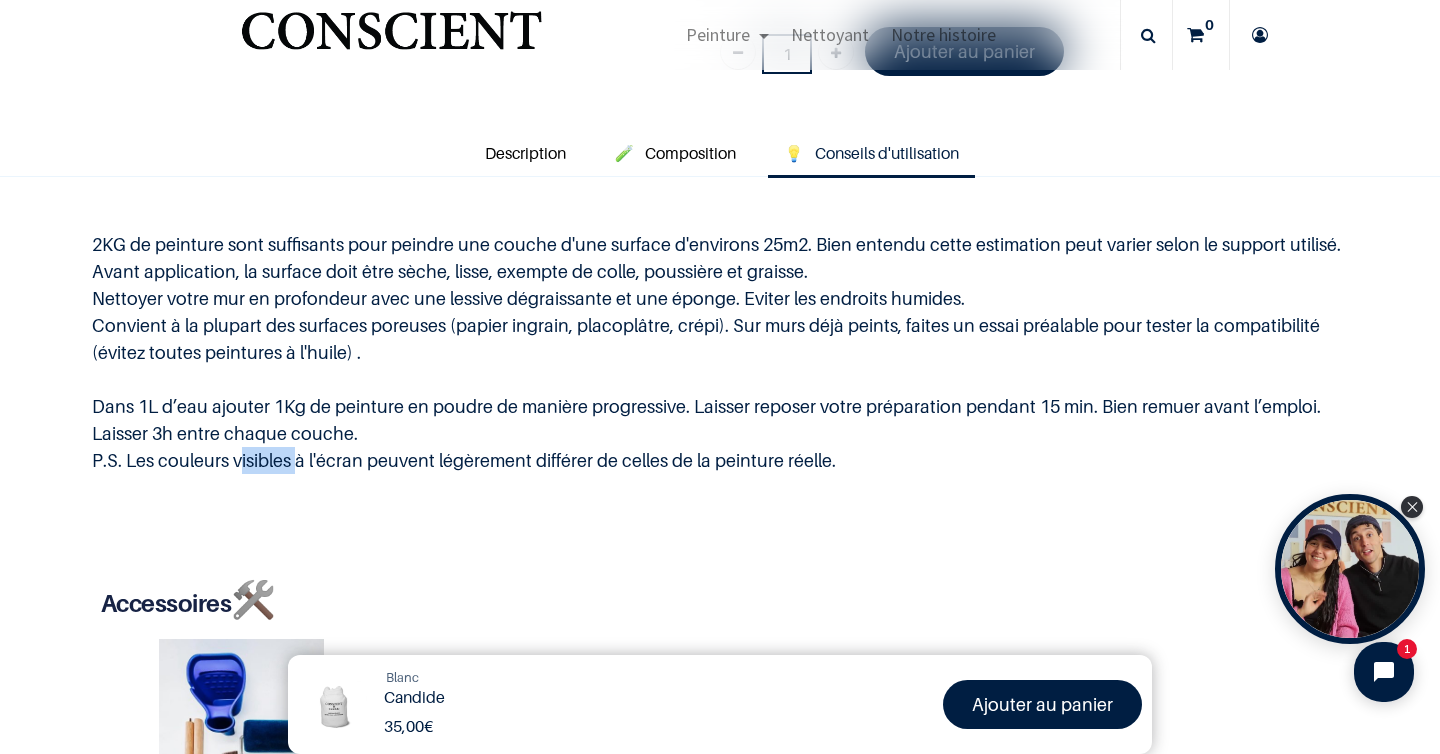click on "2KG de peinture sont suffisants pour peindre une couche d'une surface d'environs 25m2. Bien entendu cette estimation peut varier selon le support utilisé.
Avant application, la surface doit être sèche, lisse, exempte de colle, poussière et graisse.
Nettoyer votre mur en profondeur avec une lessive dégraissante et une éponge. Eviter les endroits humides.
Convient à la plupart des surfaces poreuses (papier ingrain, placoplâtre, crépi). Sur murs déjà peints, faites un essai préalable pour tester la compatibilité (évitez toutes peintures à l'huile) .
Dans 1L d’eau ajouter 1Kg de peinture en poudre de manière progressive. Laisser reposer votre préparation pendant 15 min. Bien remuer avant l’emploi. Laisser 3h entre chaque couche.
P.S. Les couleurs visibles à l'écran peuvent légèrement différer de celles de la peinture réelle." at bounding box center (720, 352) 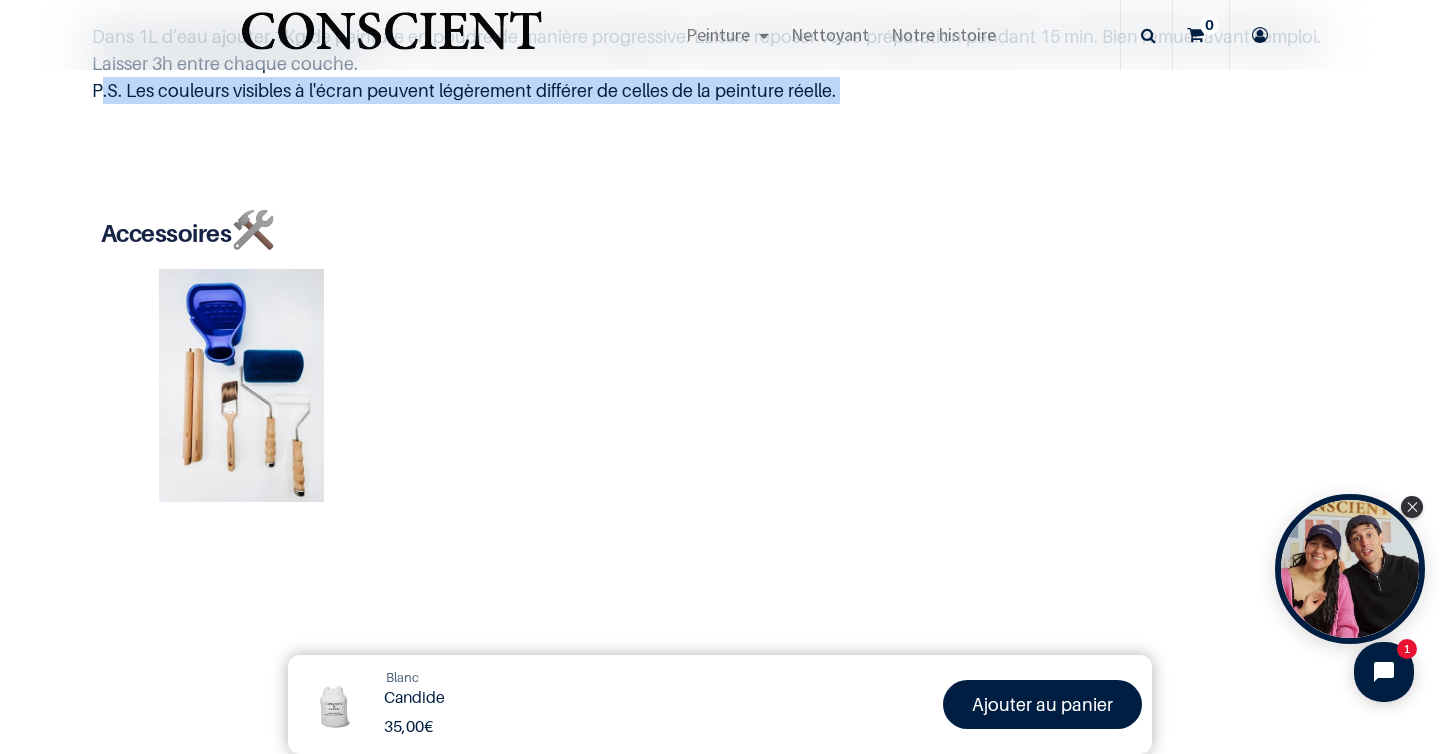 scroll, scrollTop: 961, scrollLeft: 0, axis: vertical 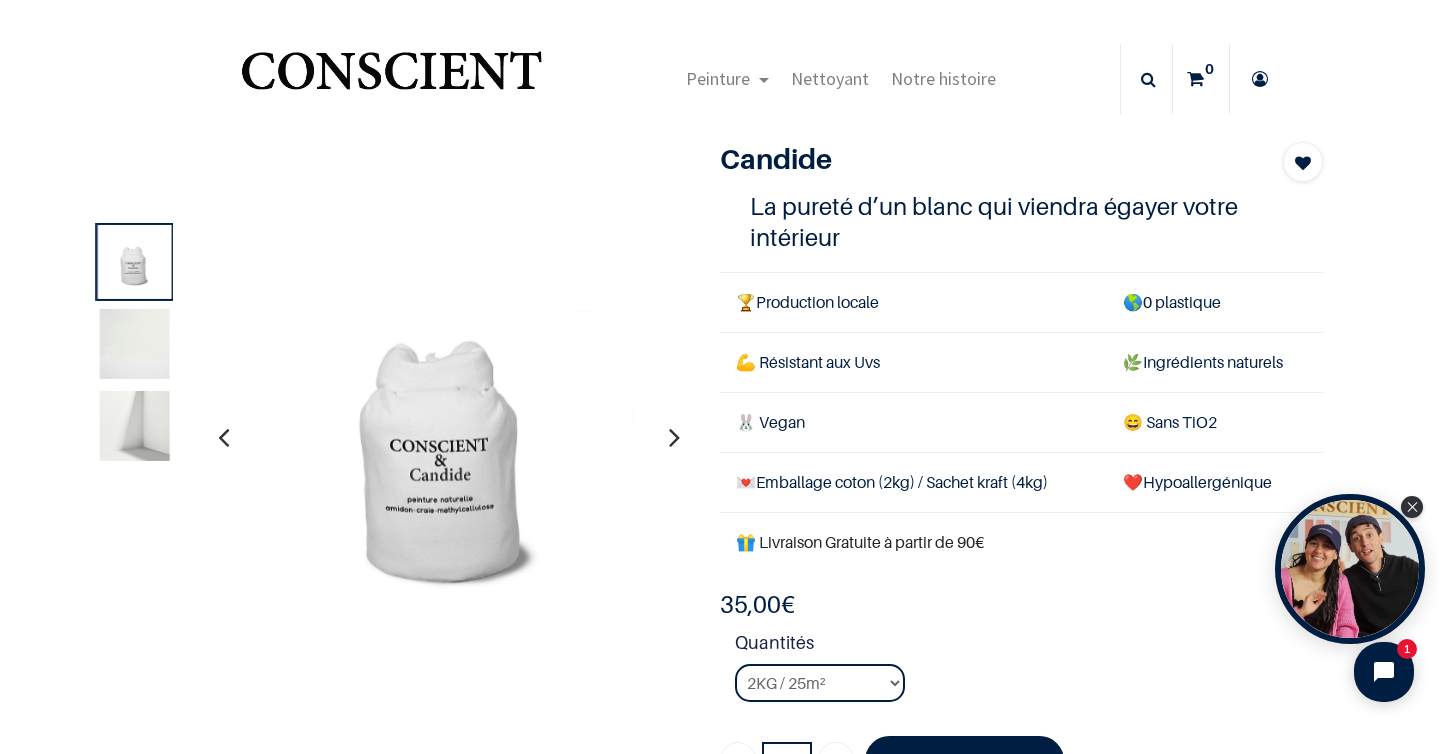 click at bounding box center (135, 344) 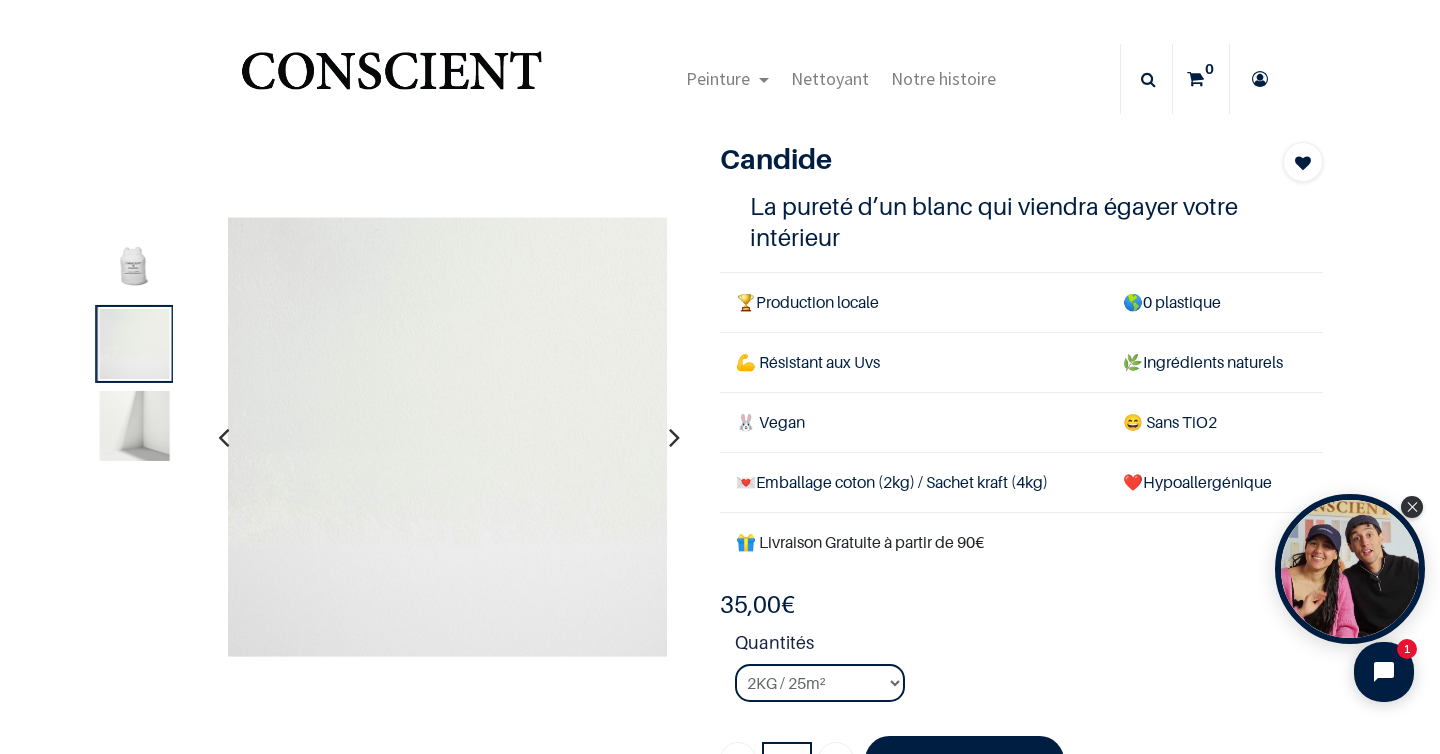 click at bounding box center (135, 426) 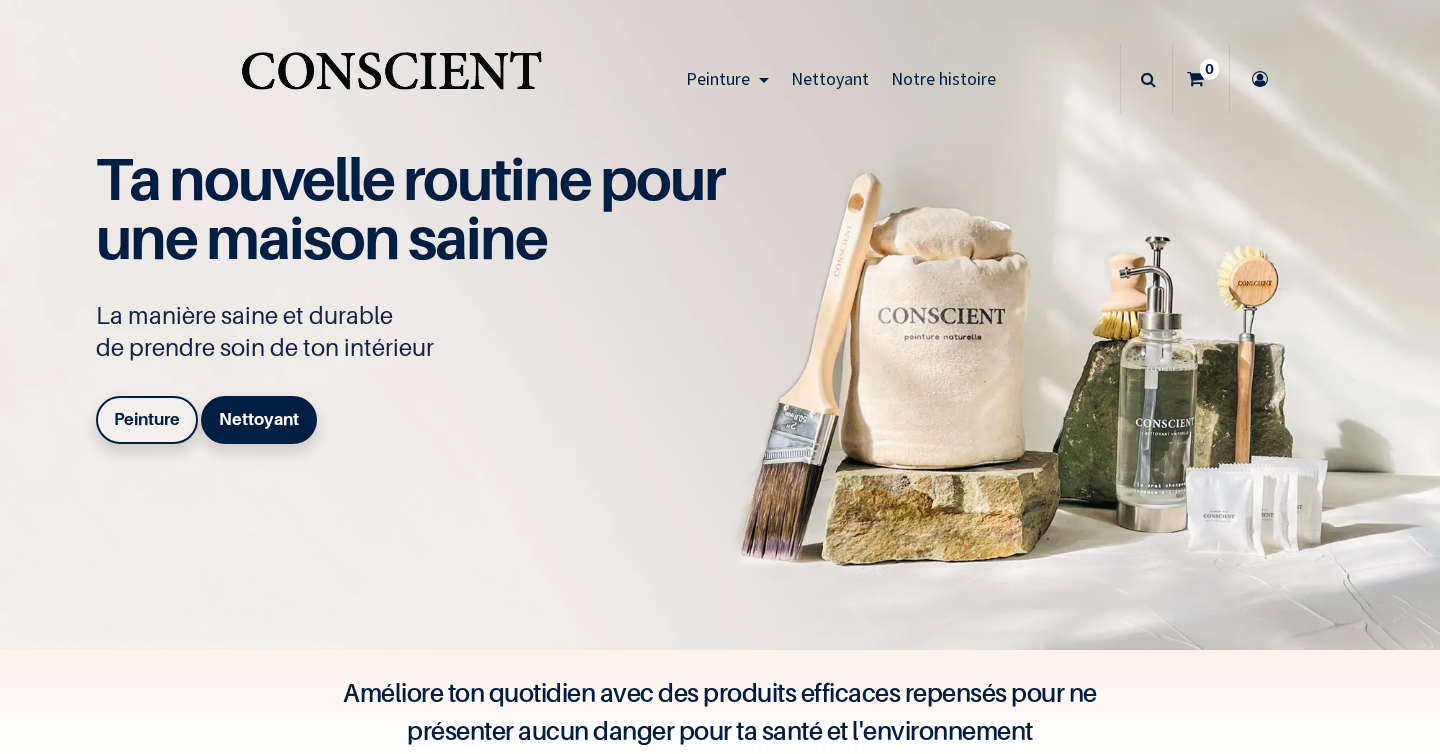 scroll, scrollTop: 0, scrollLeft: 0, axis: both 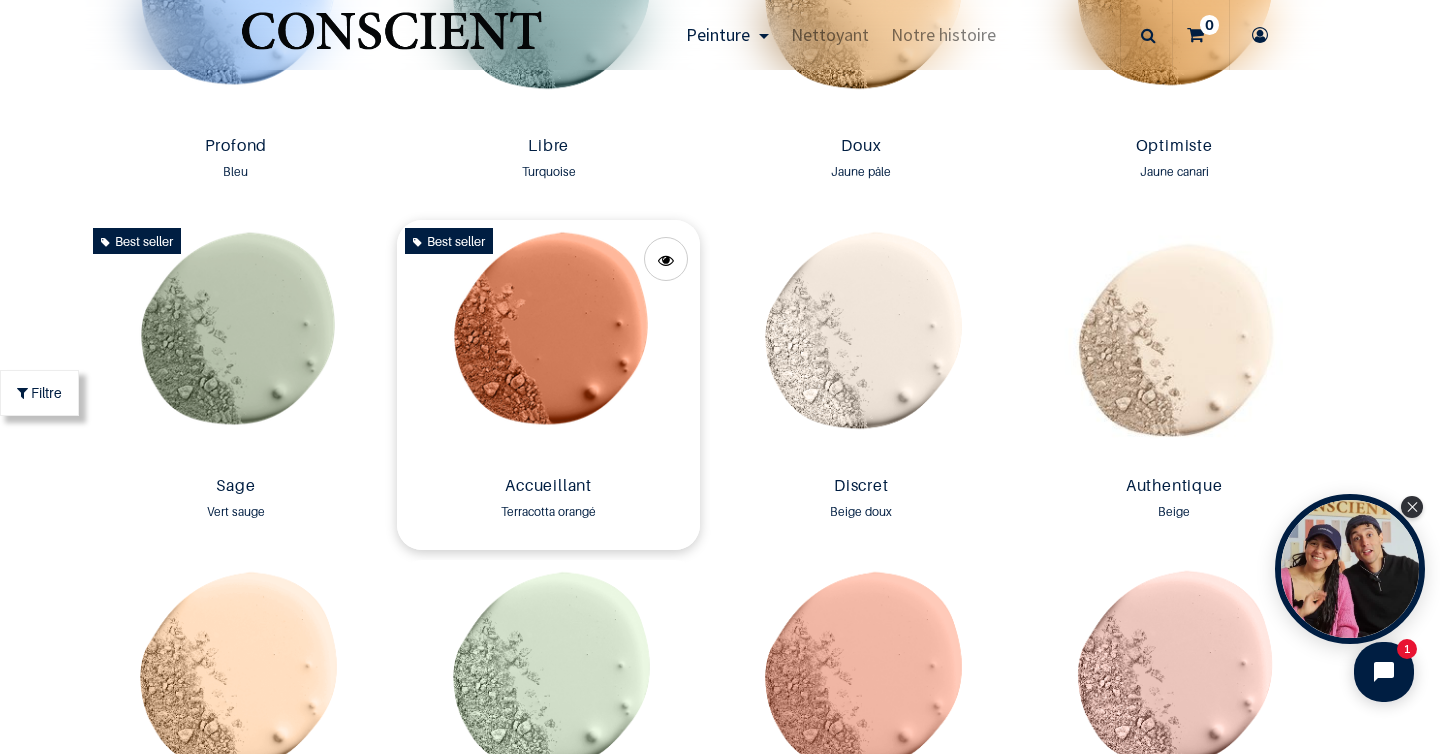 click at bounding box center (548, 344) 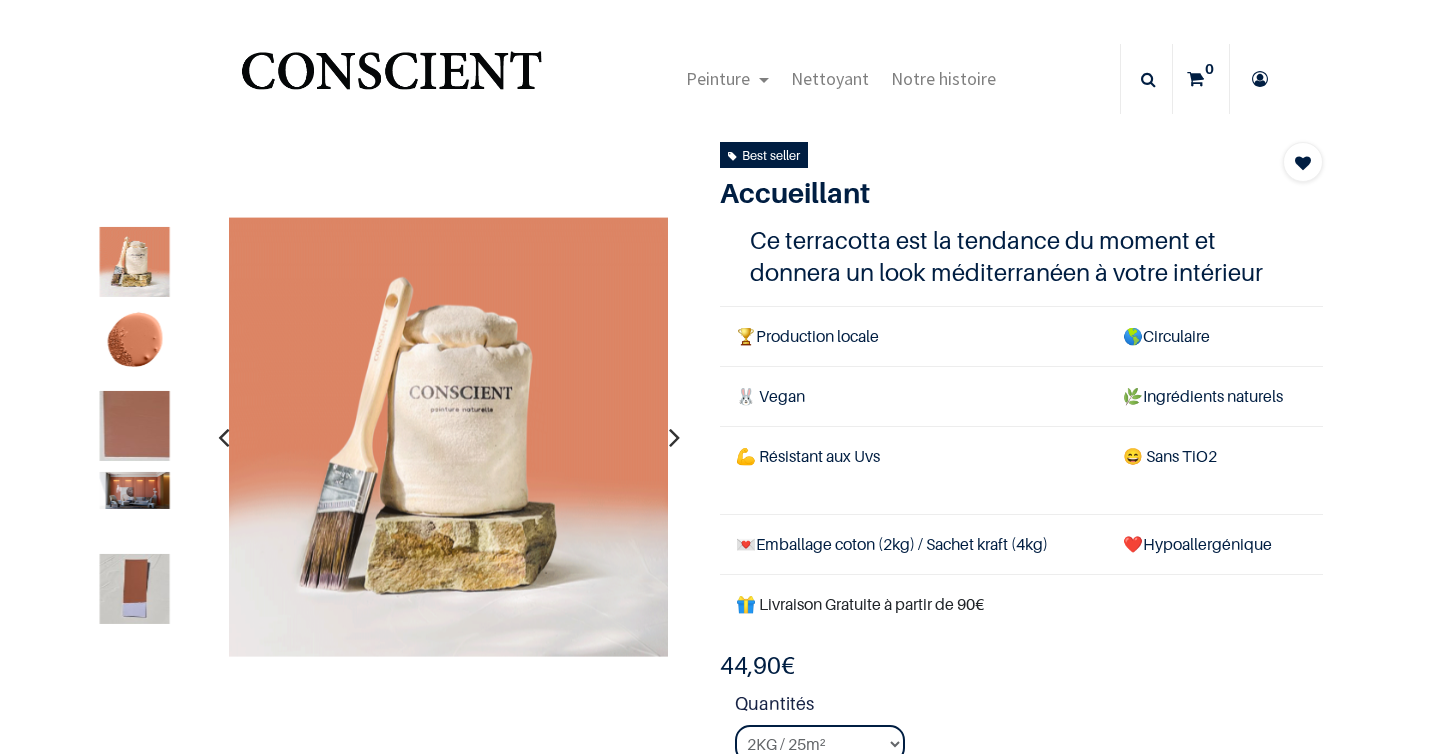 scroll, scrollTop: 0, scrollLeft: 0, axis: both 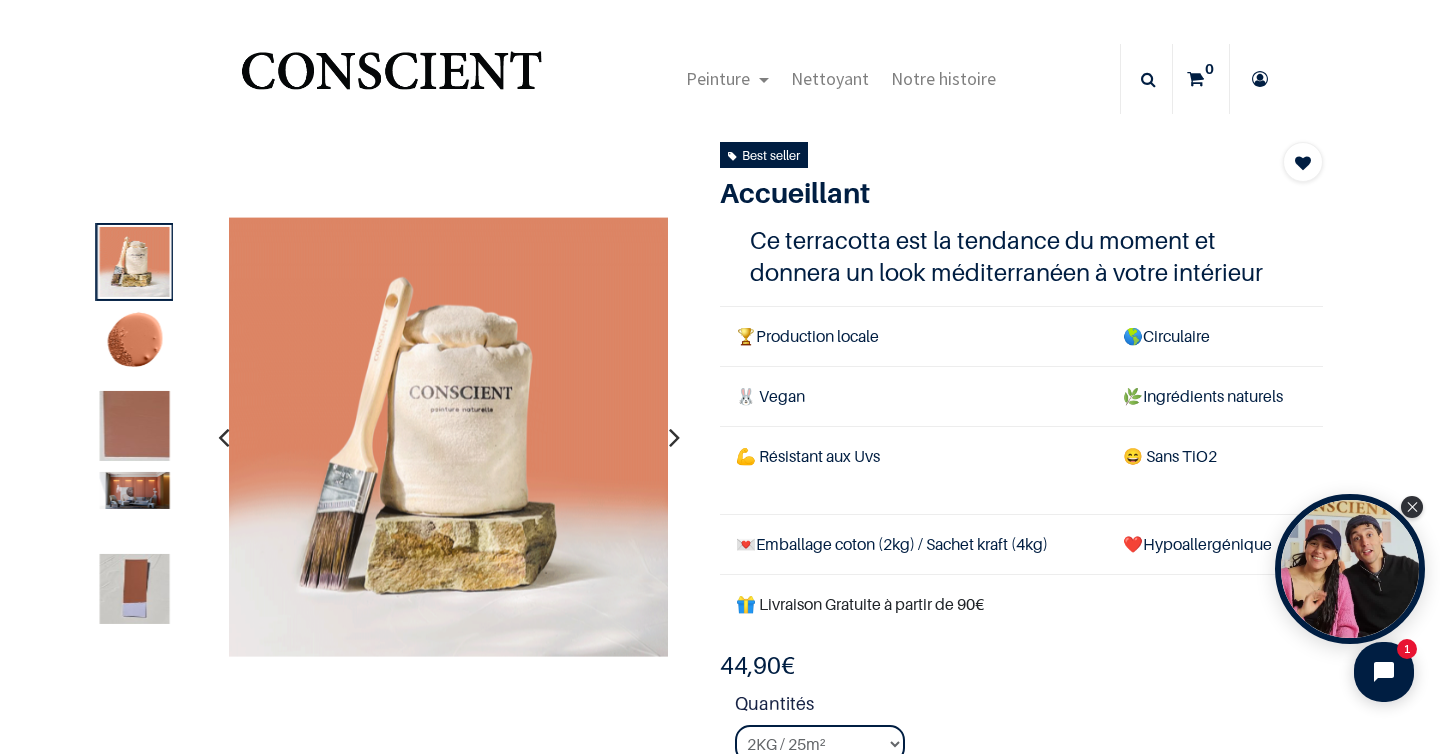 click at bounding box center [135, 491] 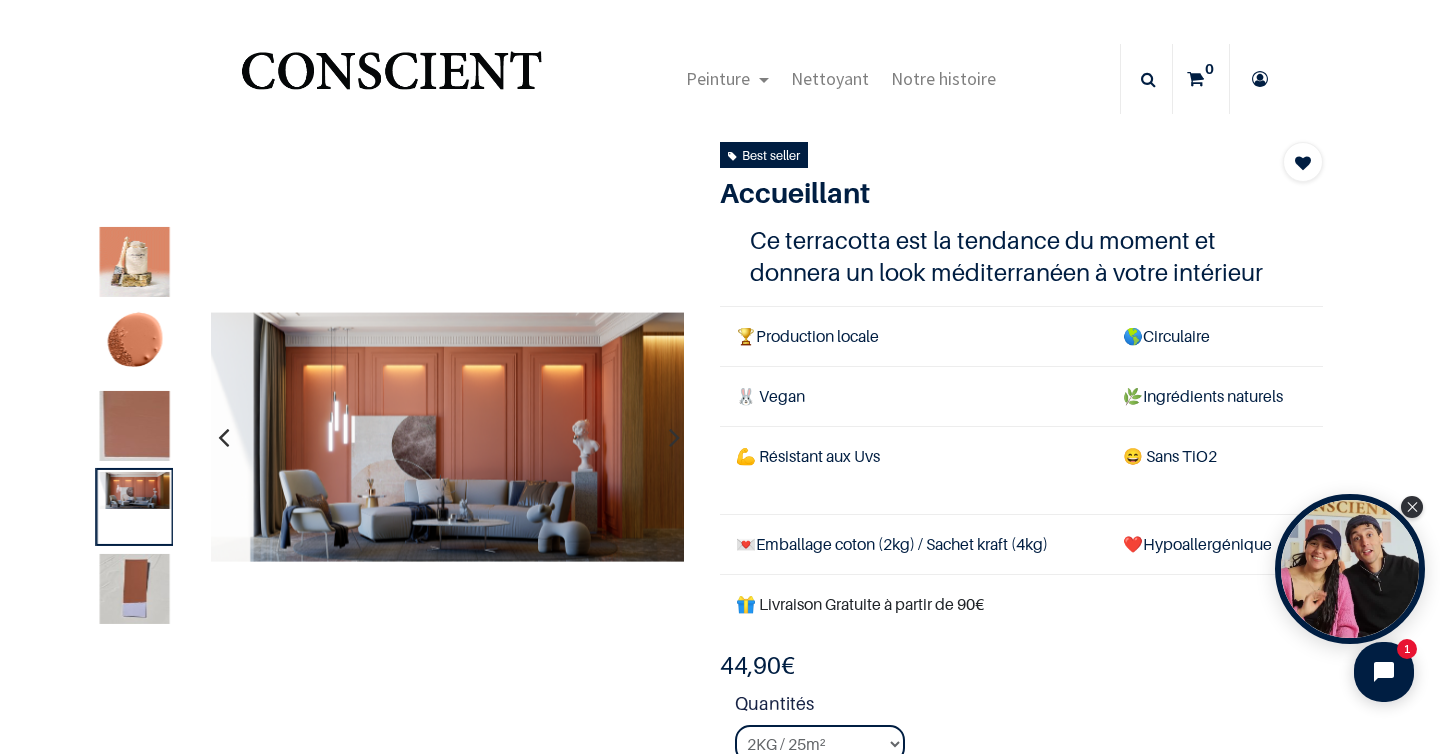 click at bounding box center [135, 589] 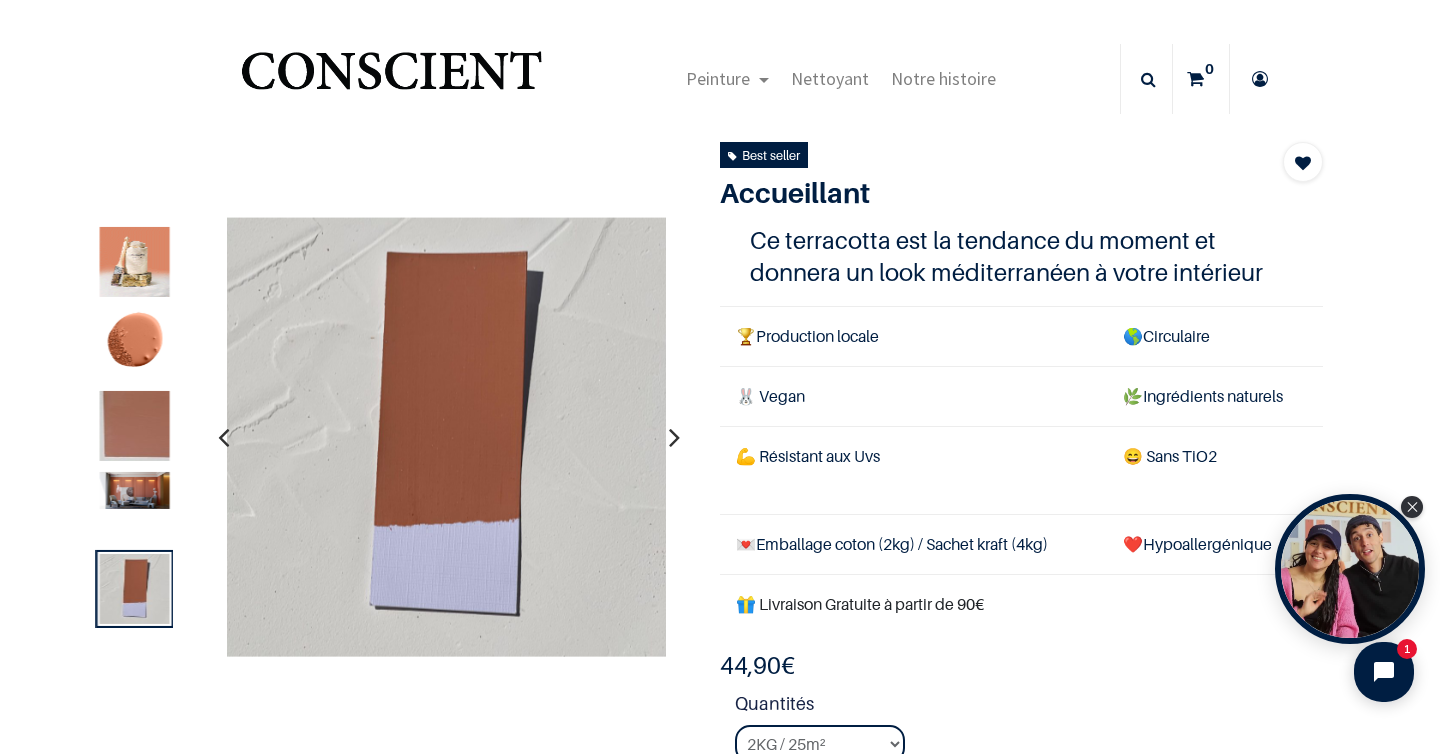 click at bounding box center (135, 426) 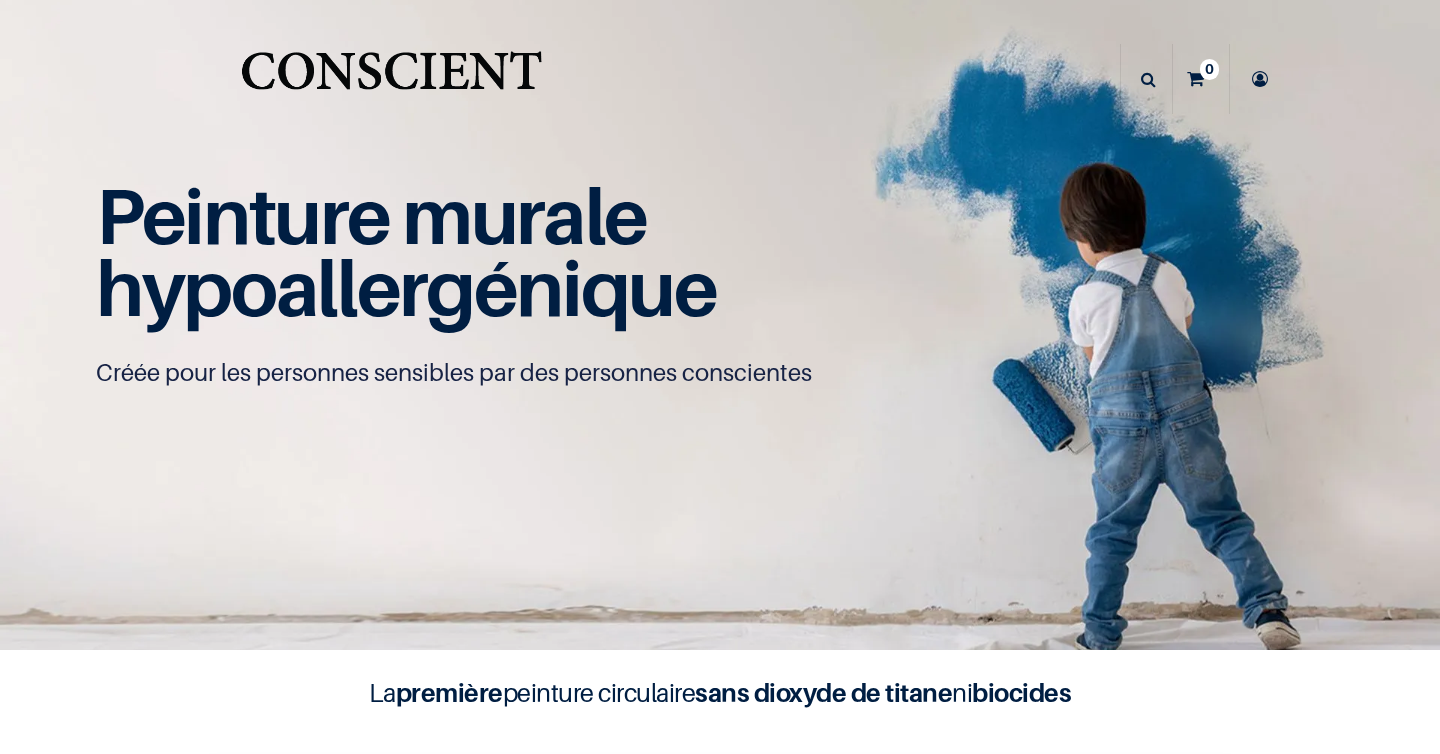 scroll, scrollTop: 0, scrollLeft: 0, axis: both 